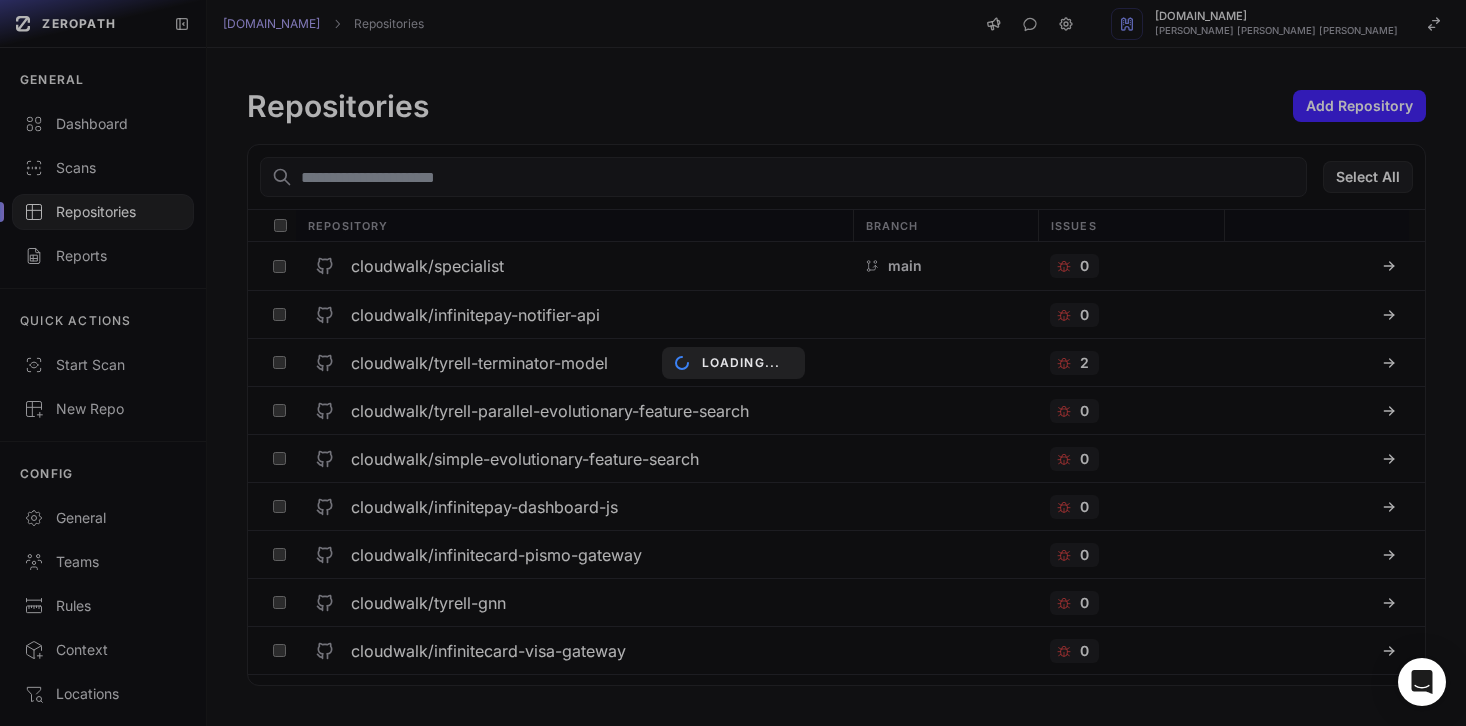 scroll, scrollTop: 0, scrollLeft: 0, axis: both 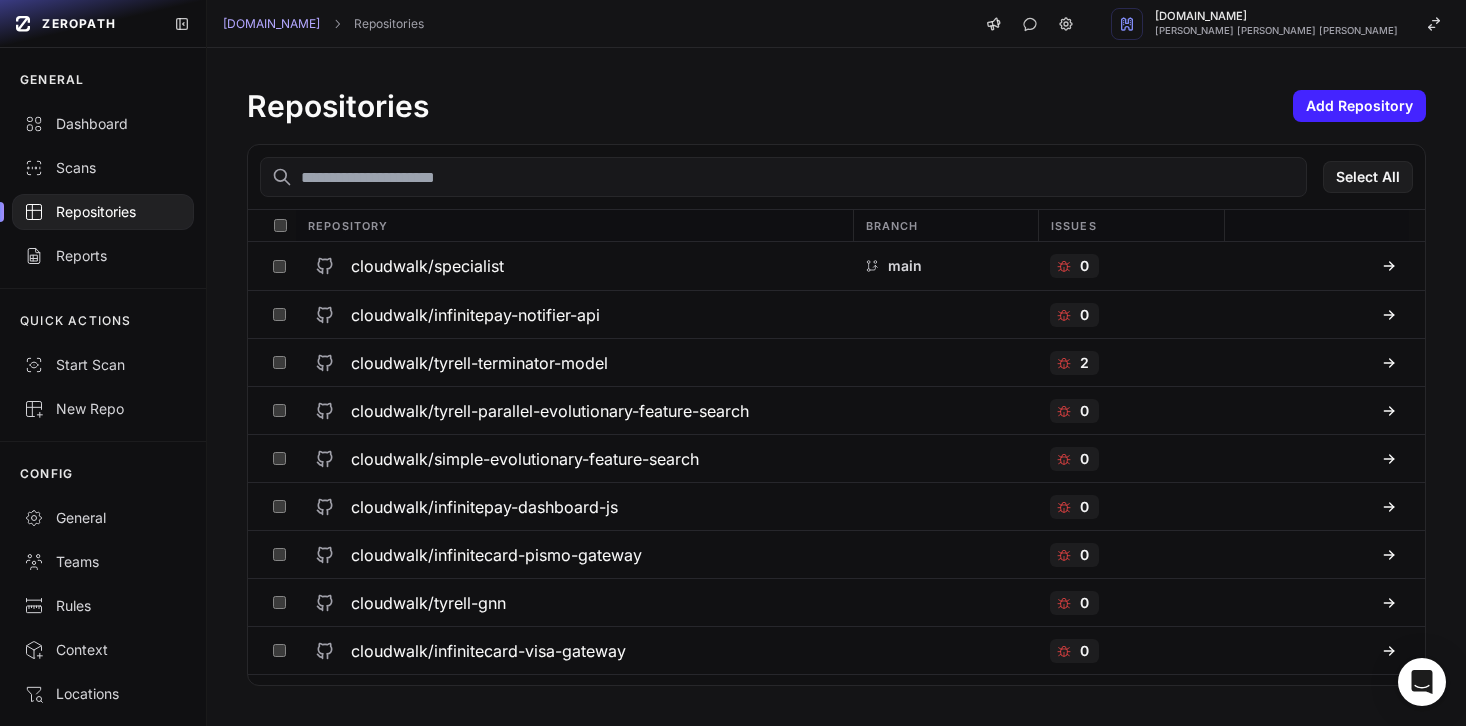 click at bounding box center [783, 177] 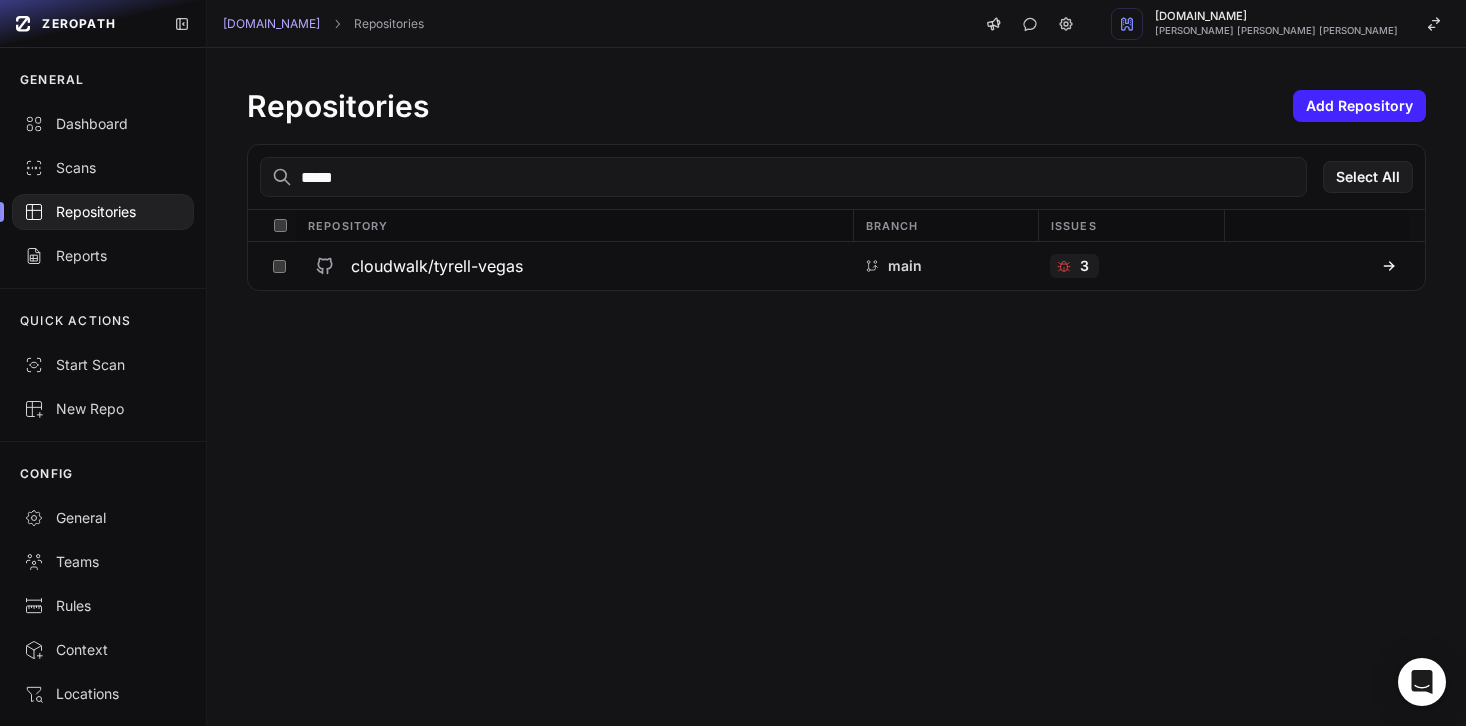 type on "*****" 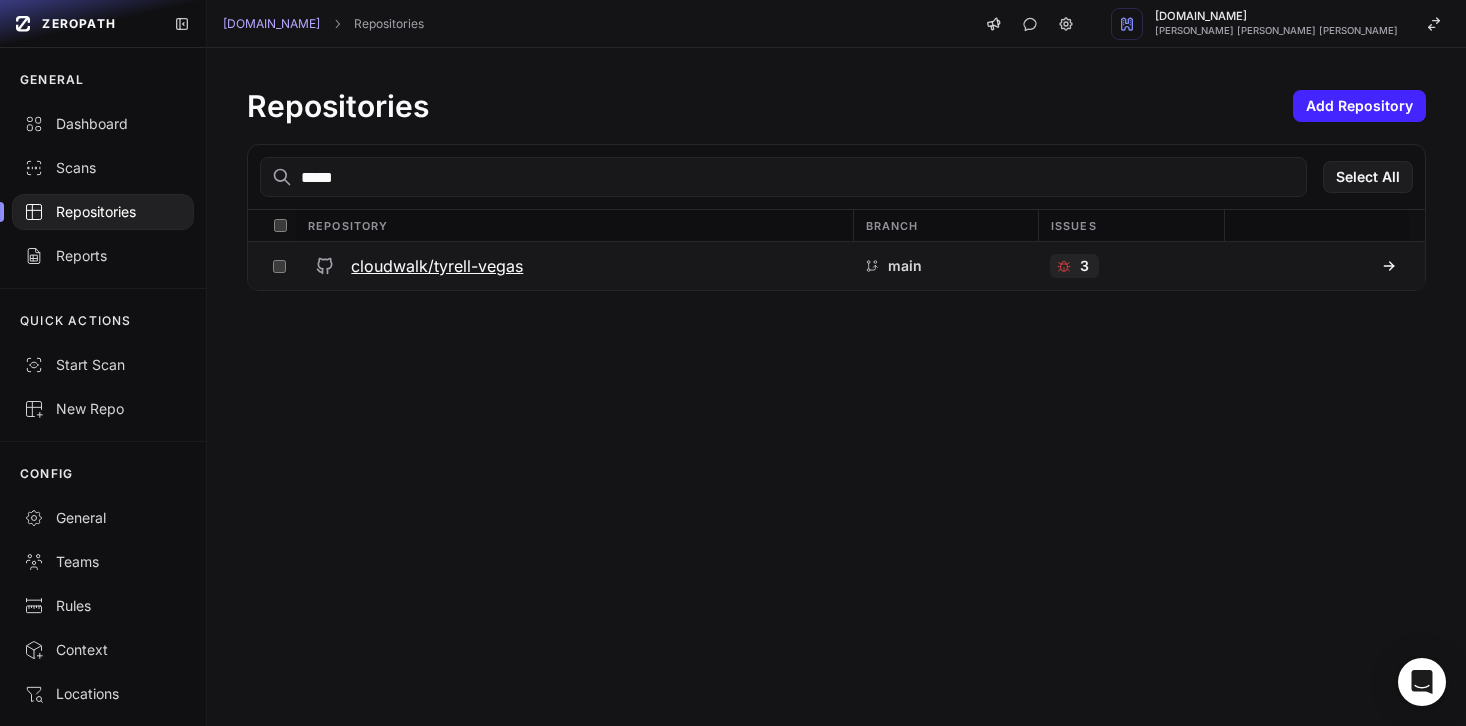 click on "cloudwalk/tyrell-vegas" at bounding box center (437, 266) 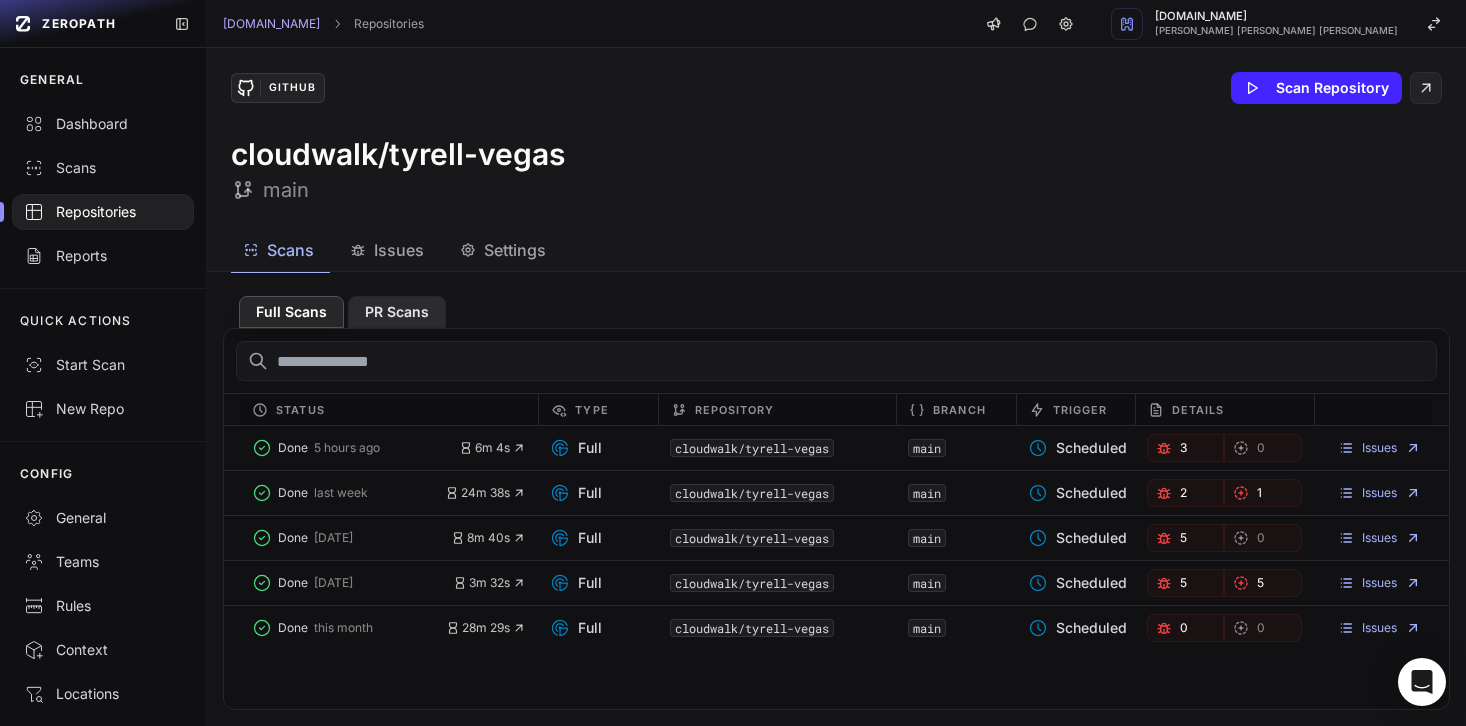 click on "PR Scans" at bounding box center [397, 312] 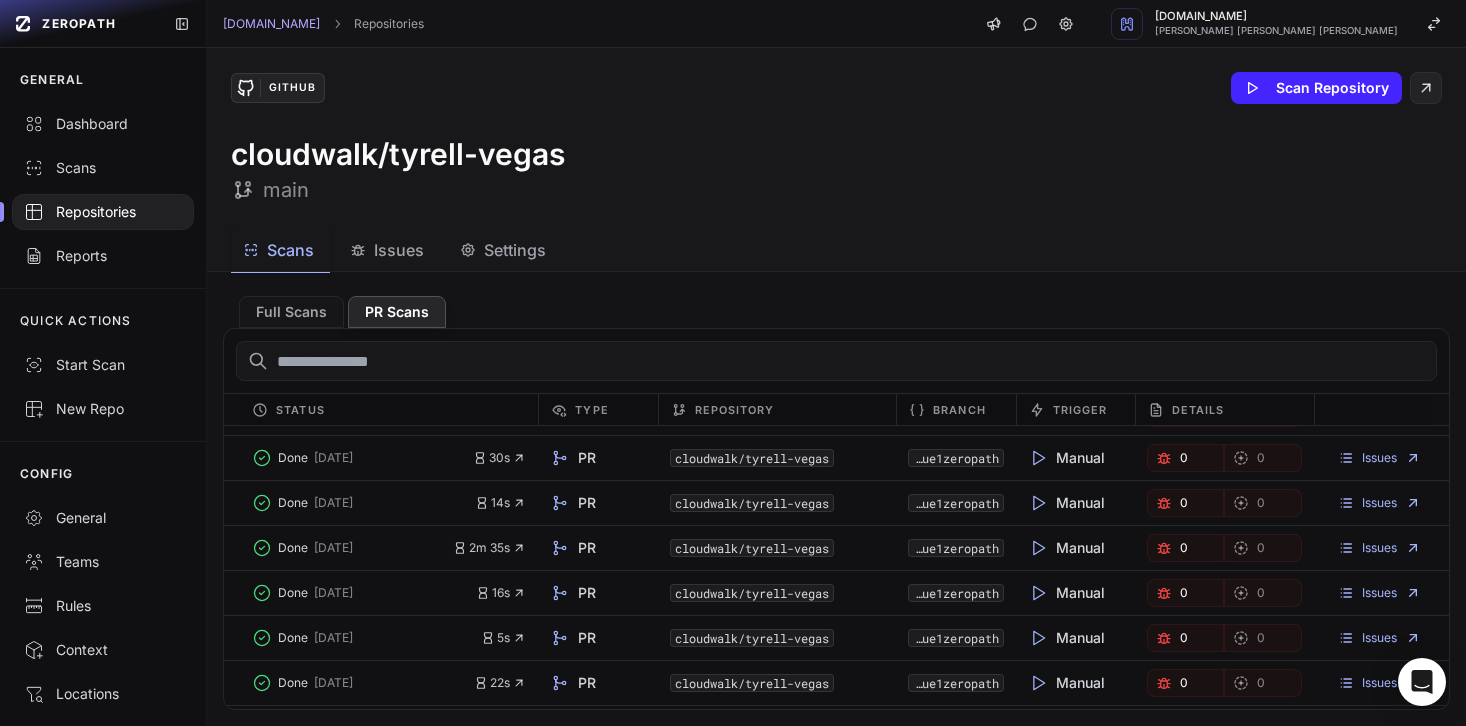 scroll, scrollTop: 126, scrollLeft: 0, axis: vertical 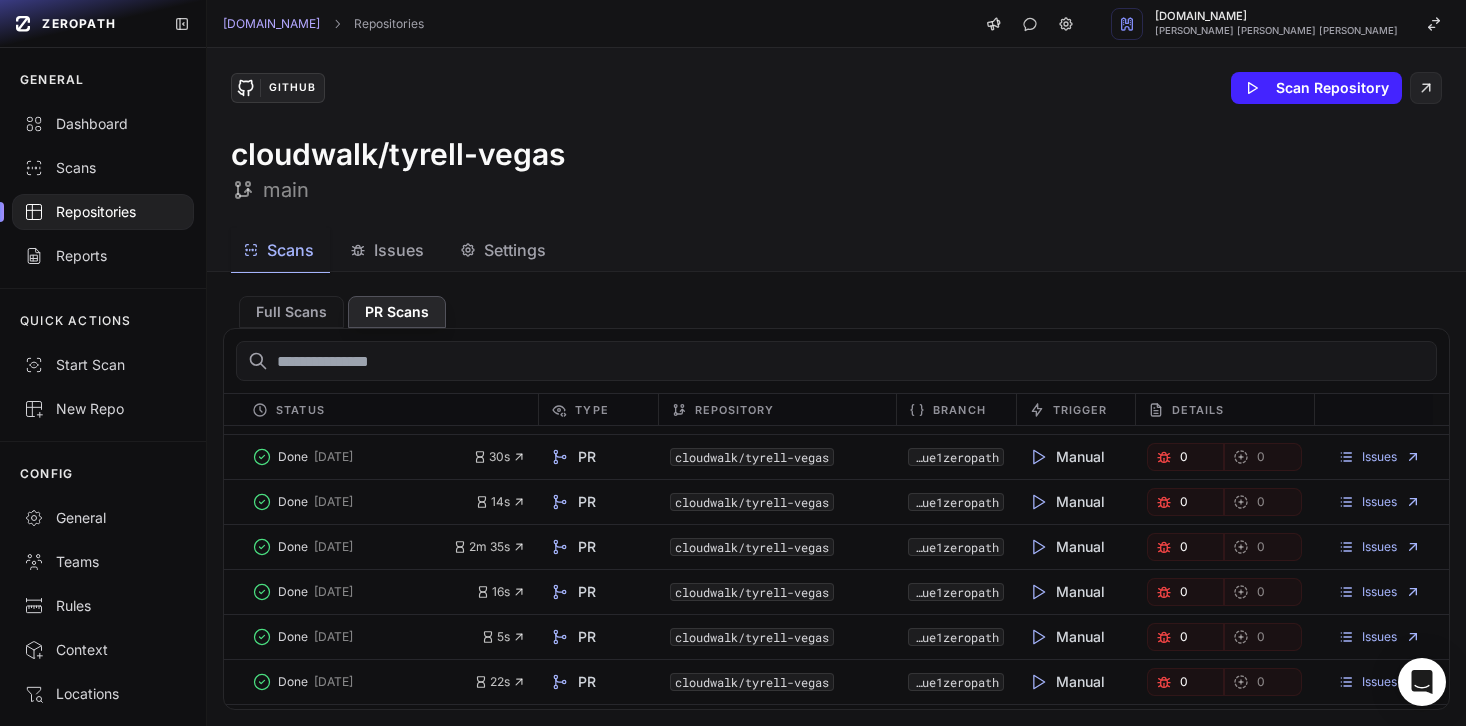 click on "Issues" at bounding box center [399, 250] 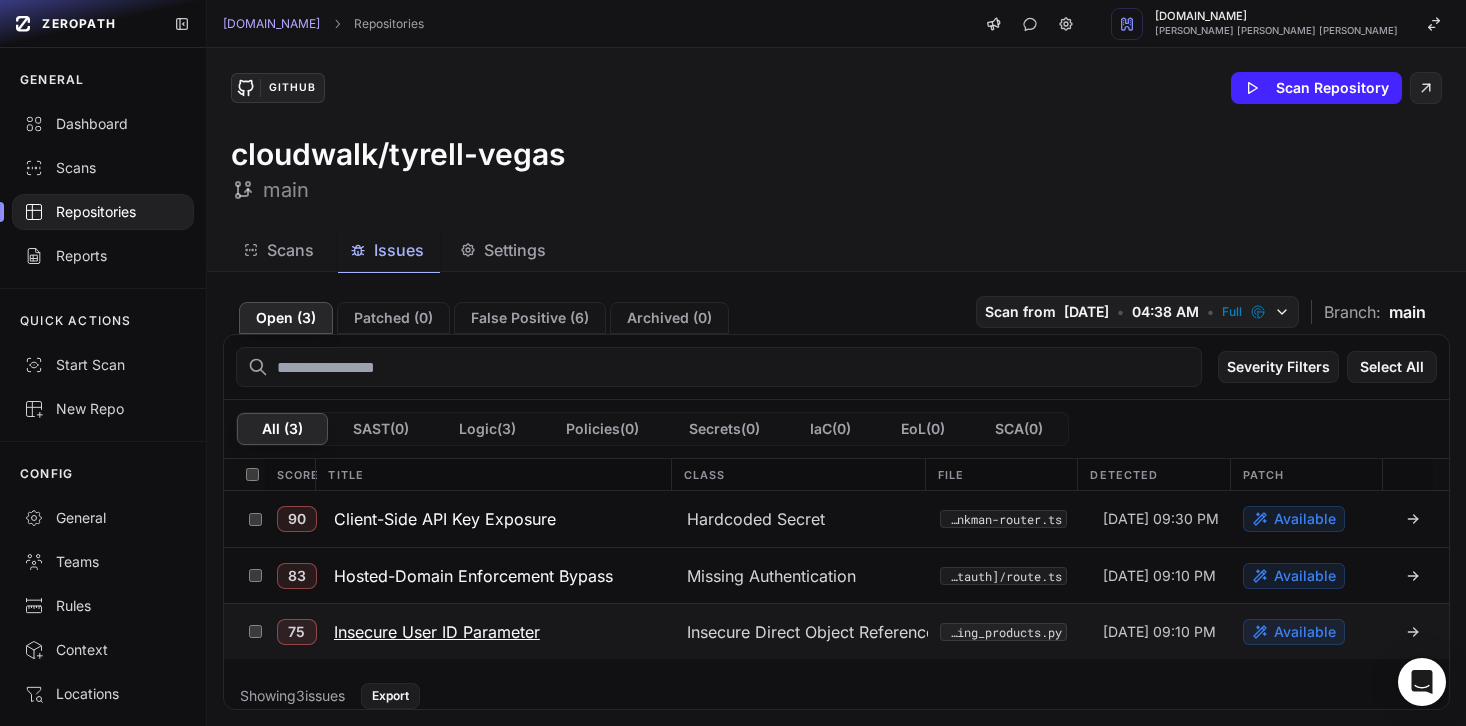 click on "Insecure User ID Parameter" at bounding box center (437, 632) 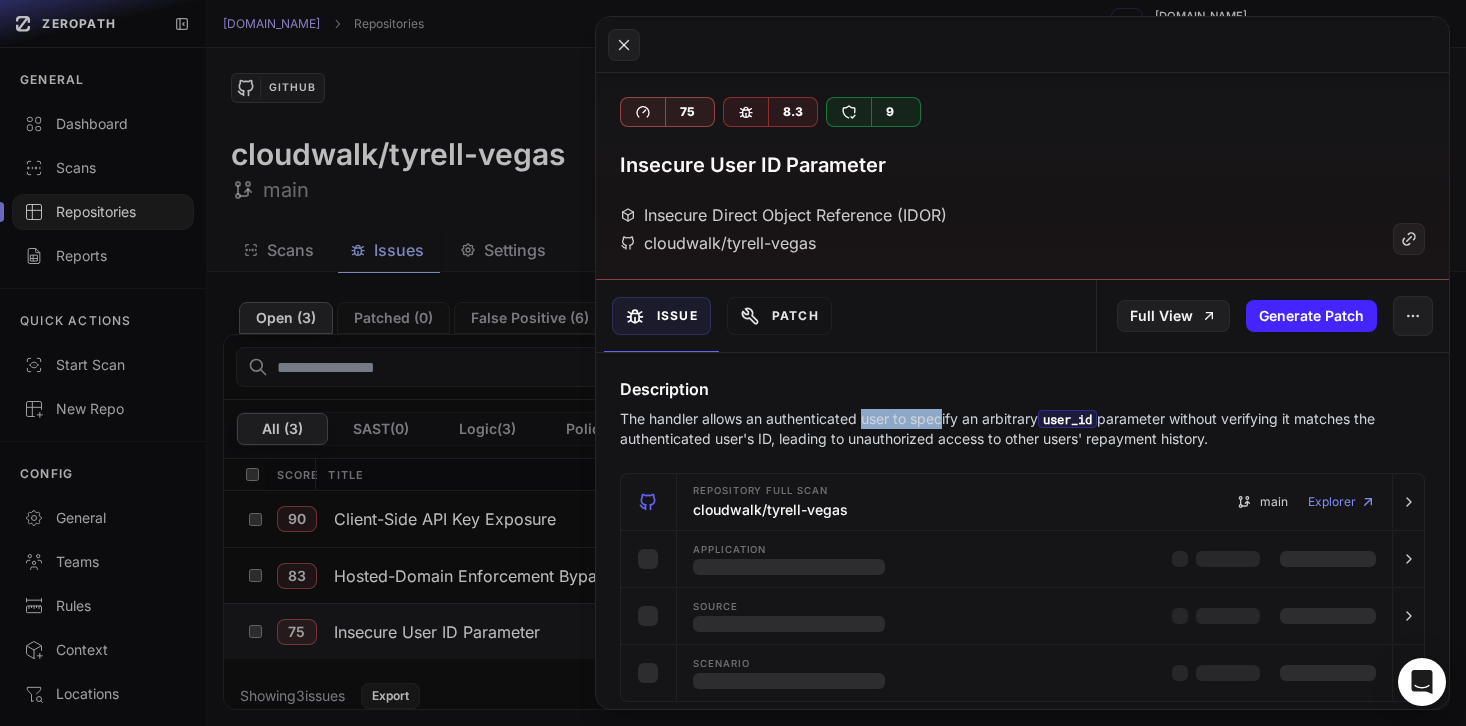 drag, startPoint x: 862, startPoint y: 420, endPoint x: 1035, endPoint y: 430, distance: 173.28877 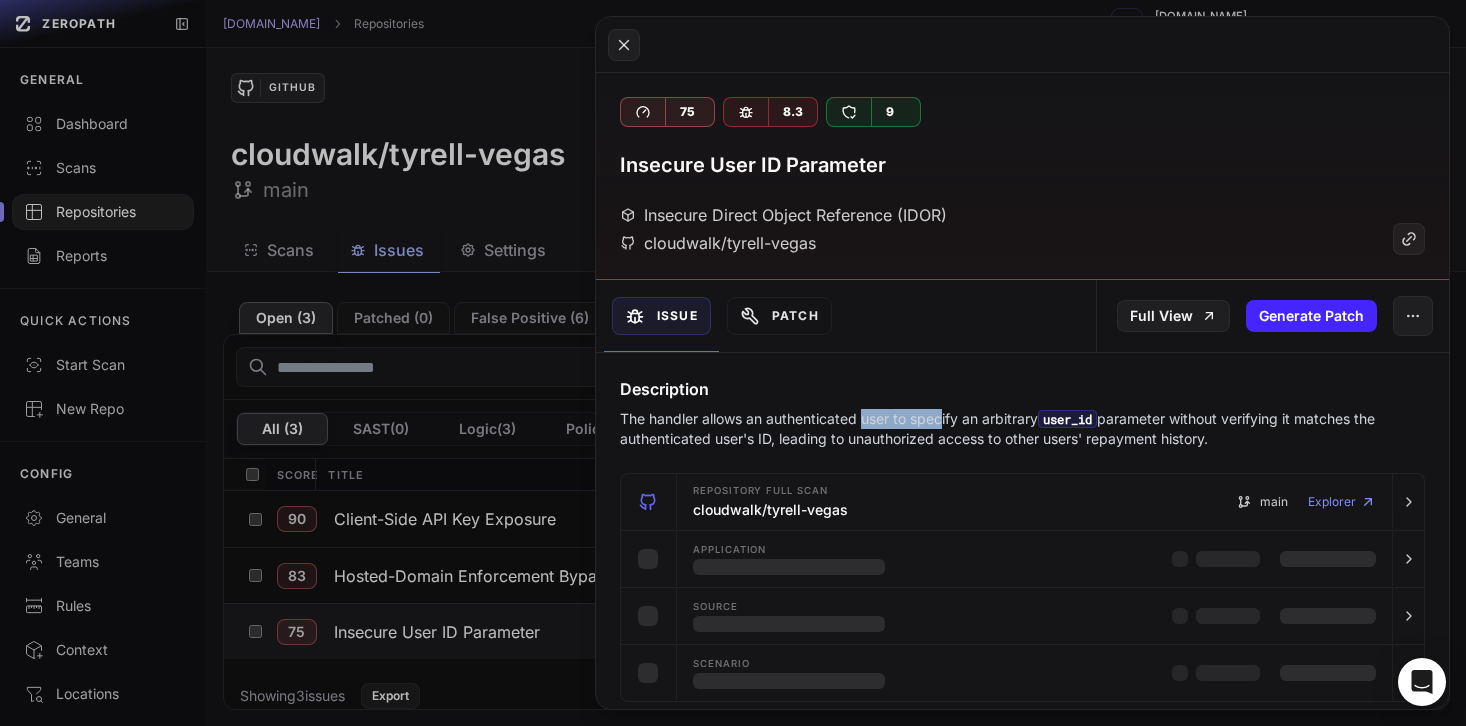 click on "The handler allows an authenticated user to specify an arbitrary  user_id  parameter without verifying it matches the authenticated user's ID, leading to unauthorized access to other users' repayment history." at bounding box center (1022, 429) 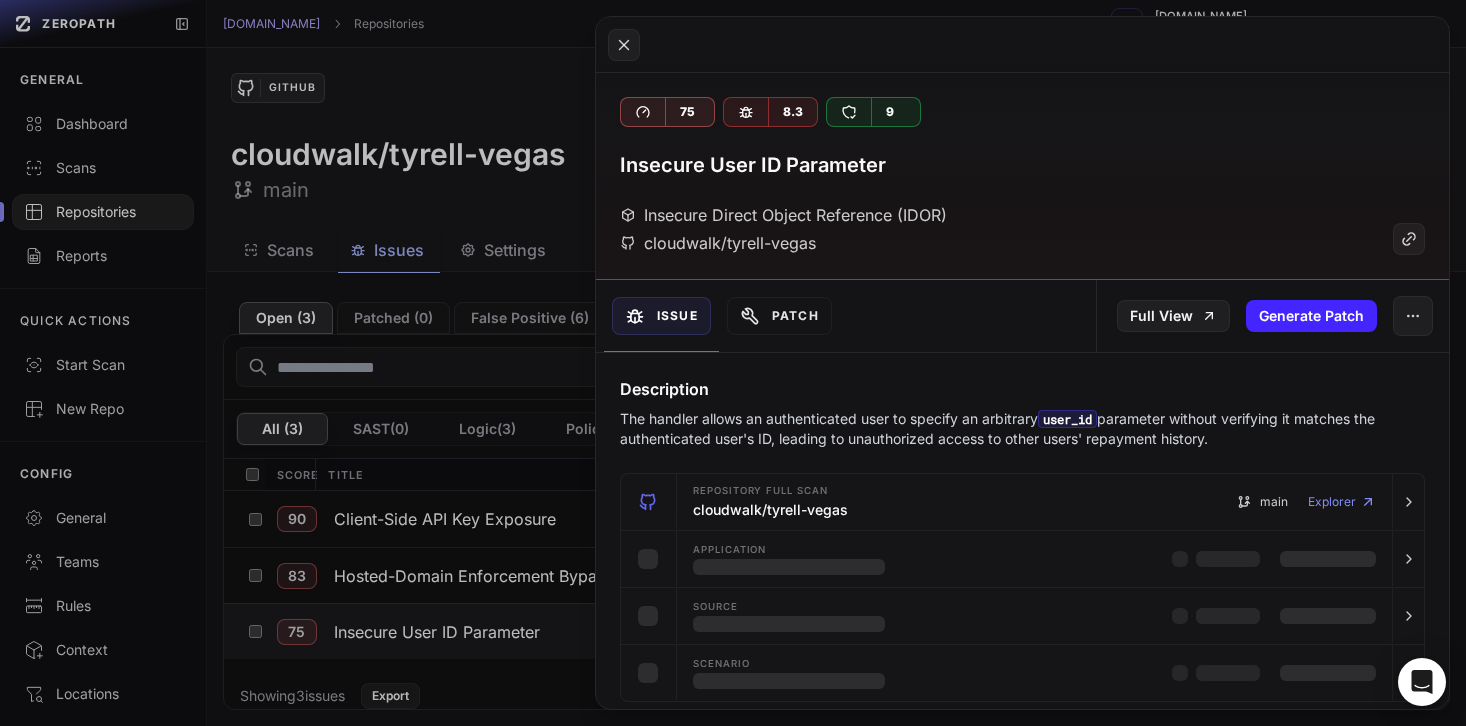 click on "The handler allows an authenticated user to specify an arbitrary  user_id  parameter without verifying it matches the authenticated user's ID, leading to unauthorized access to other users' repayment history." at bounding box center (1022, 429) 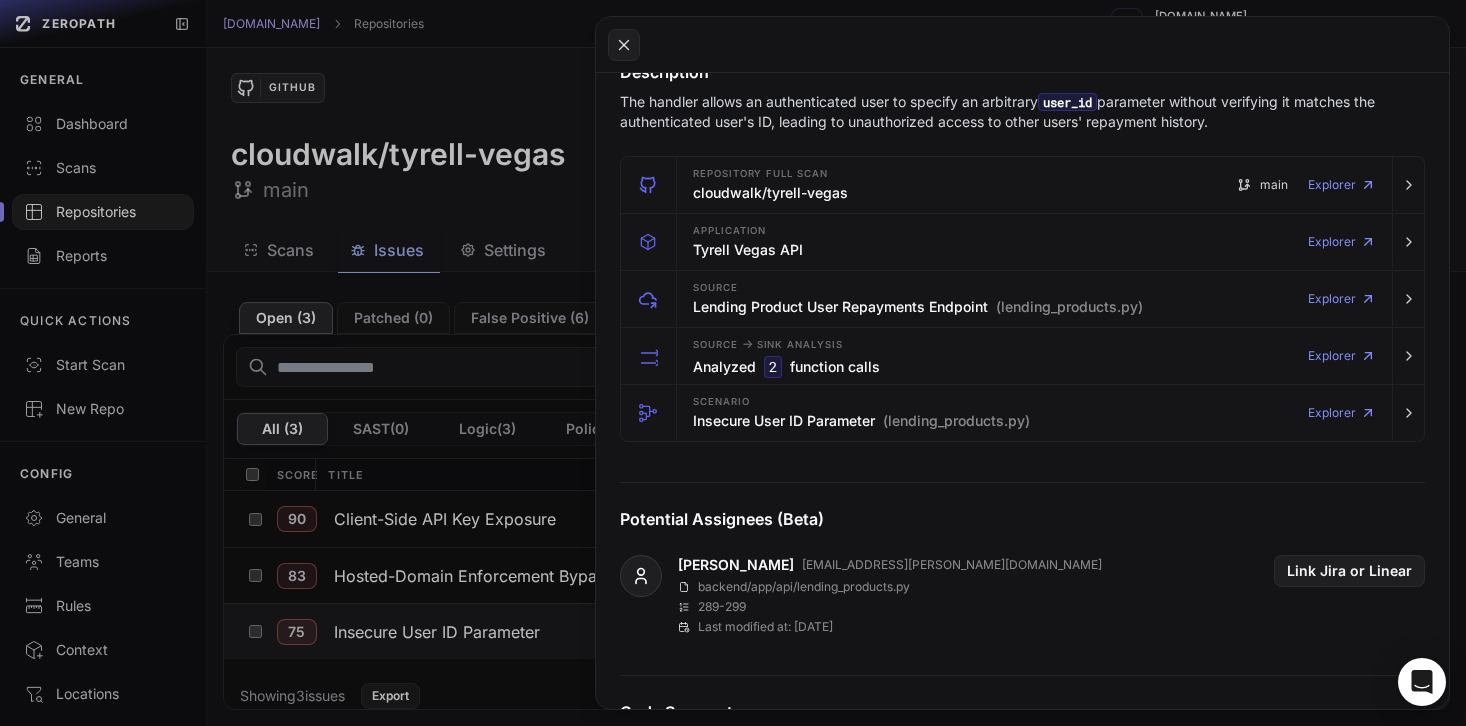 scroll, scrollTop: 0, scrollLeft: 0, axis: both 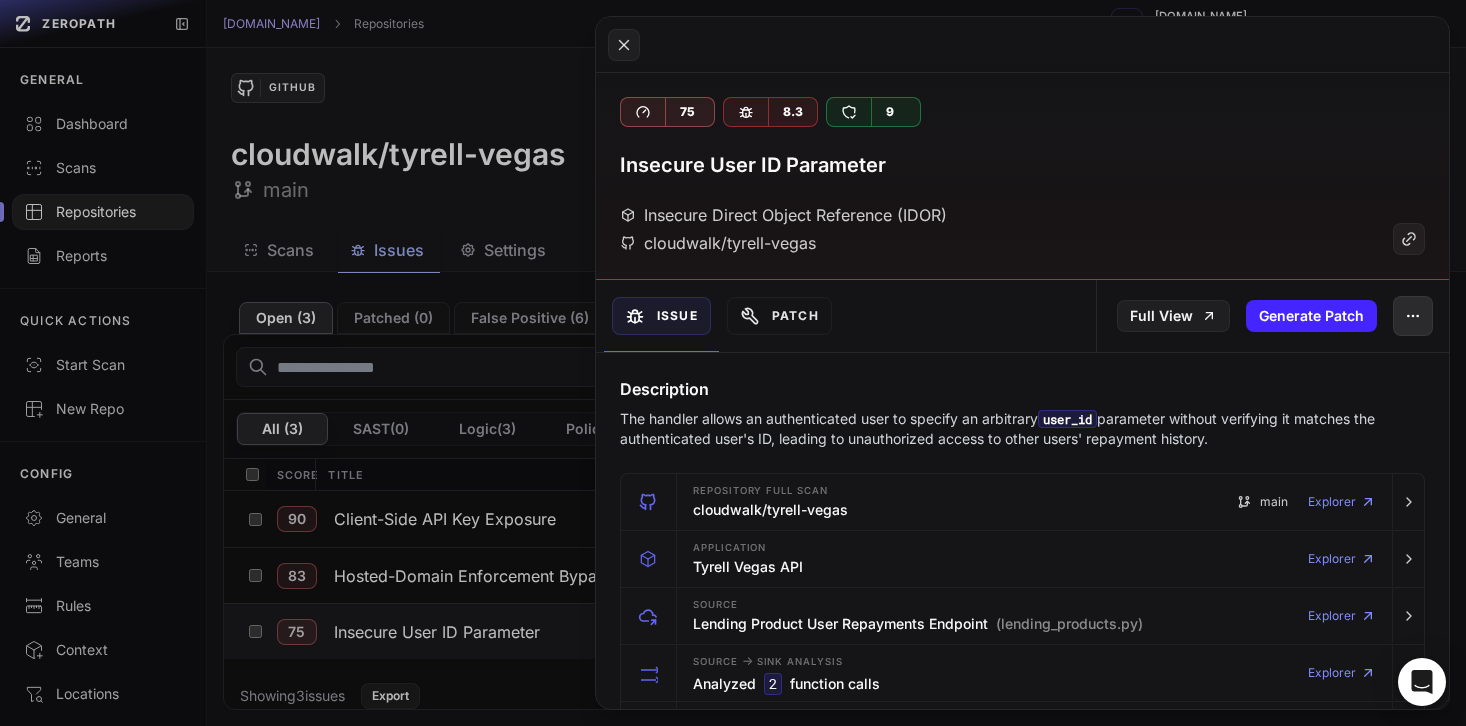 click at bounding box center (1413, 316) 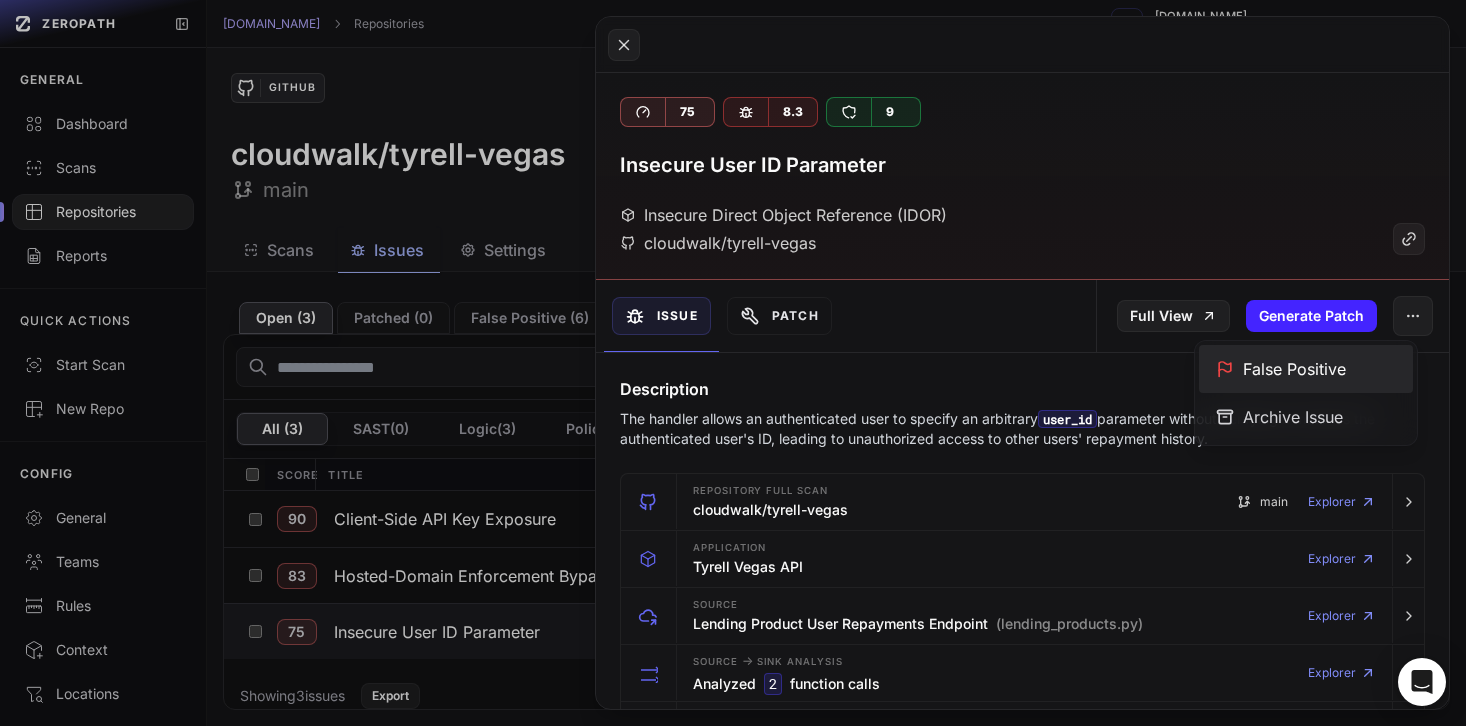 click on "False Positive" at bounding box center (1306, 369) 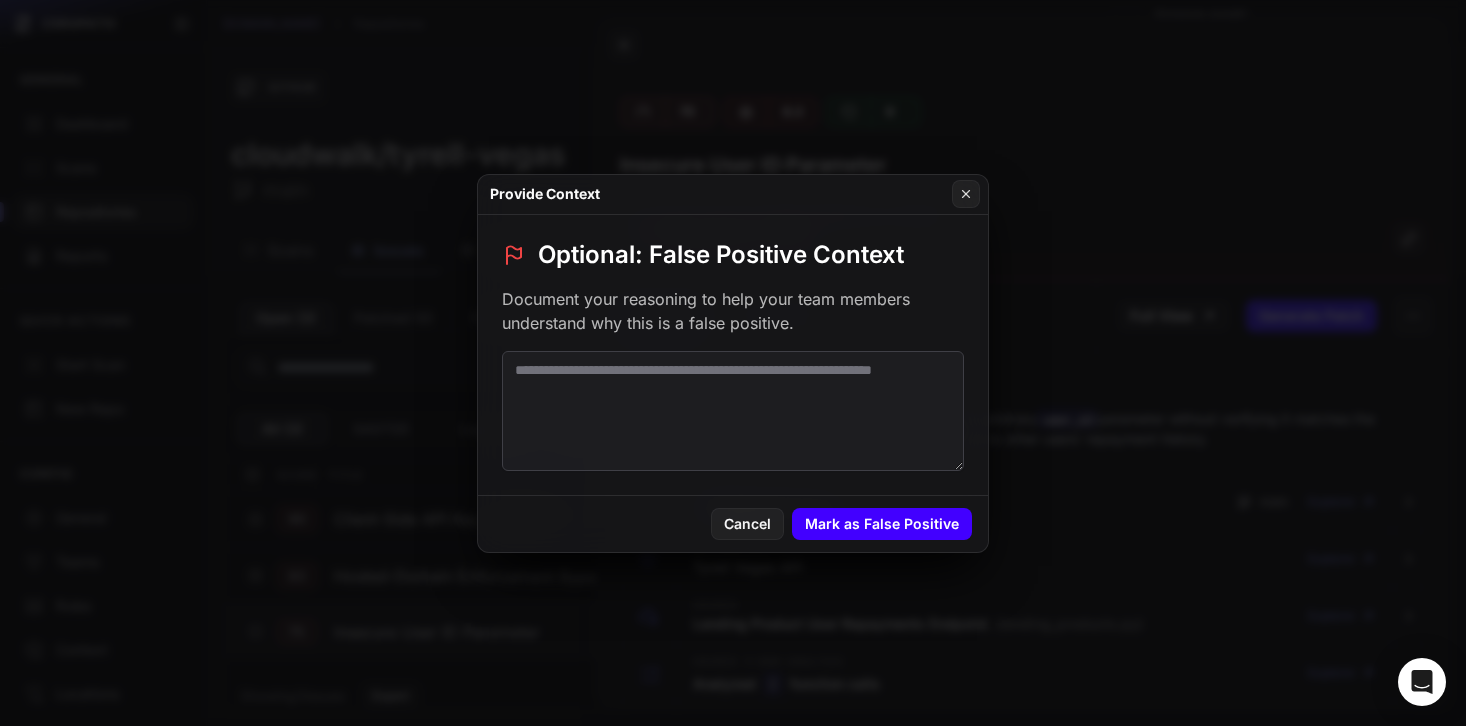 click on "Mark as False Positive" at bounding box center (882, 524) 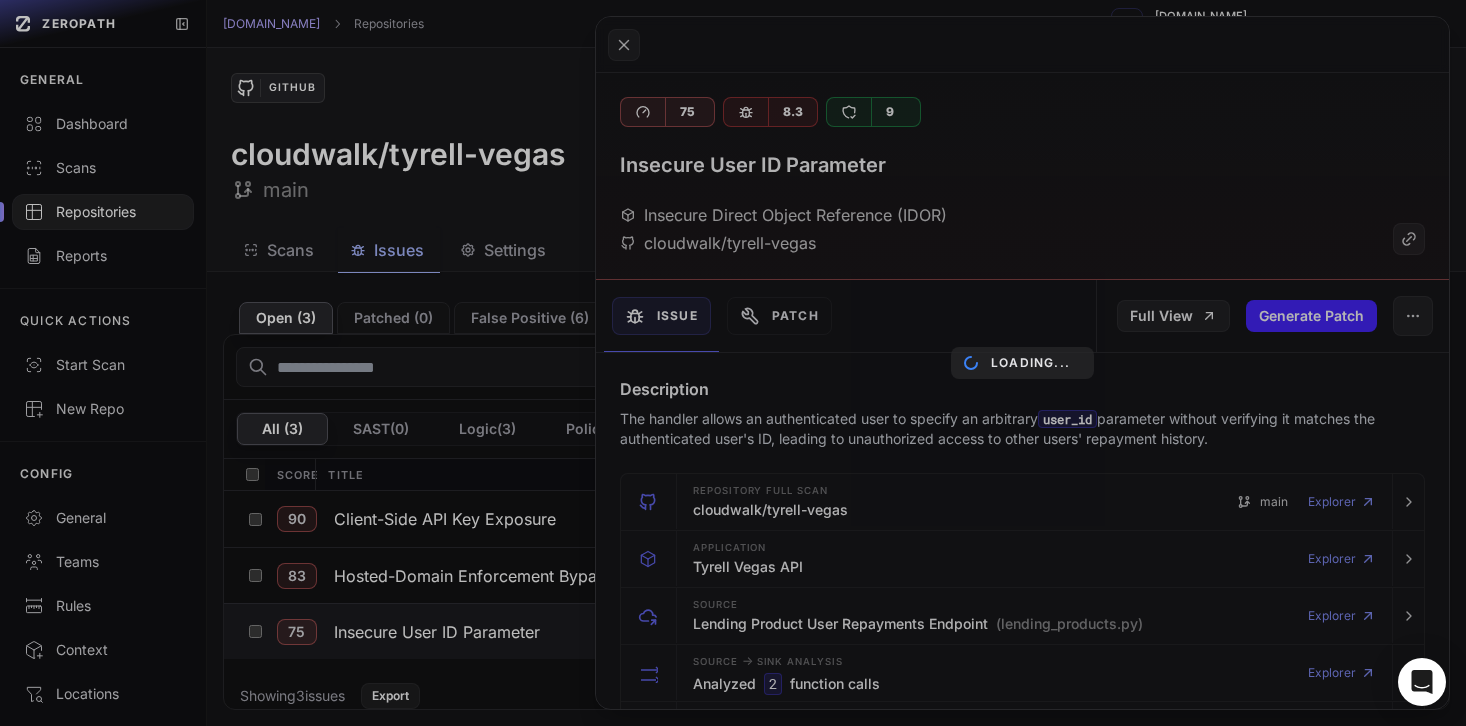 click 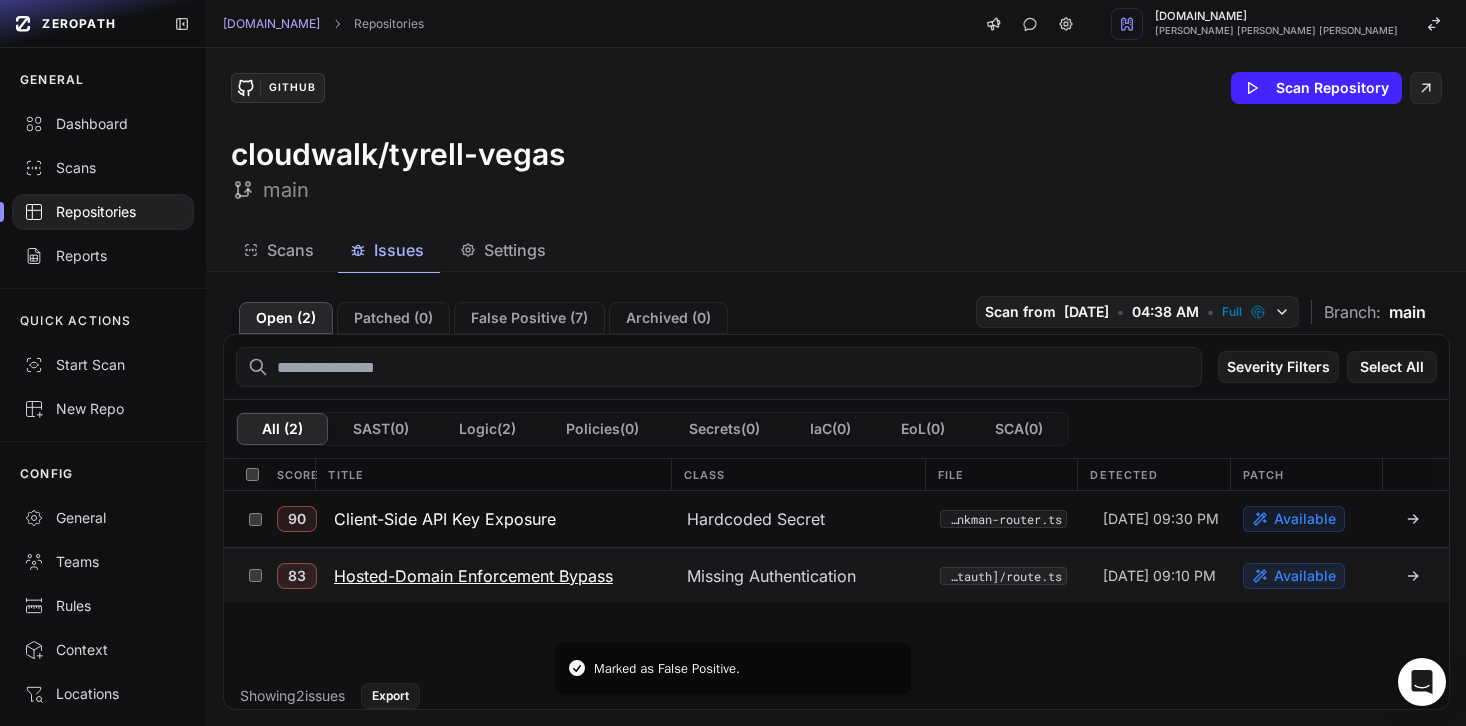 click on "Hosted-Domain Enforcement Bypass" 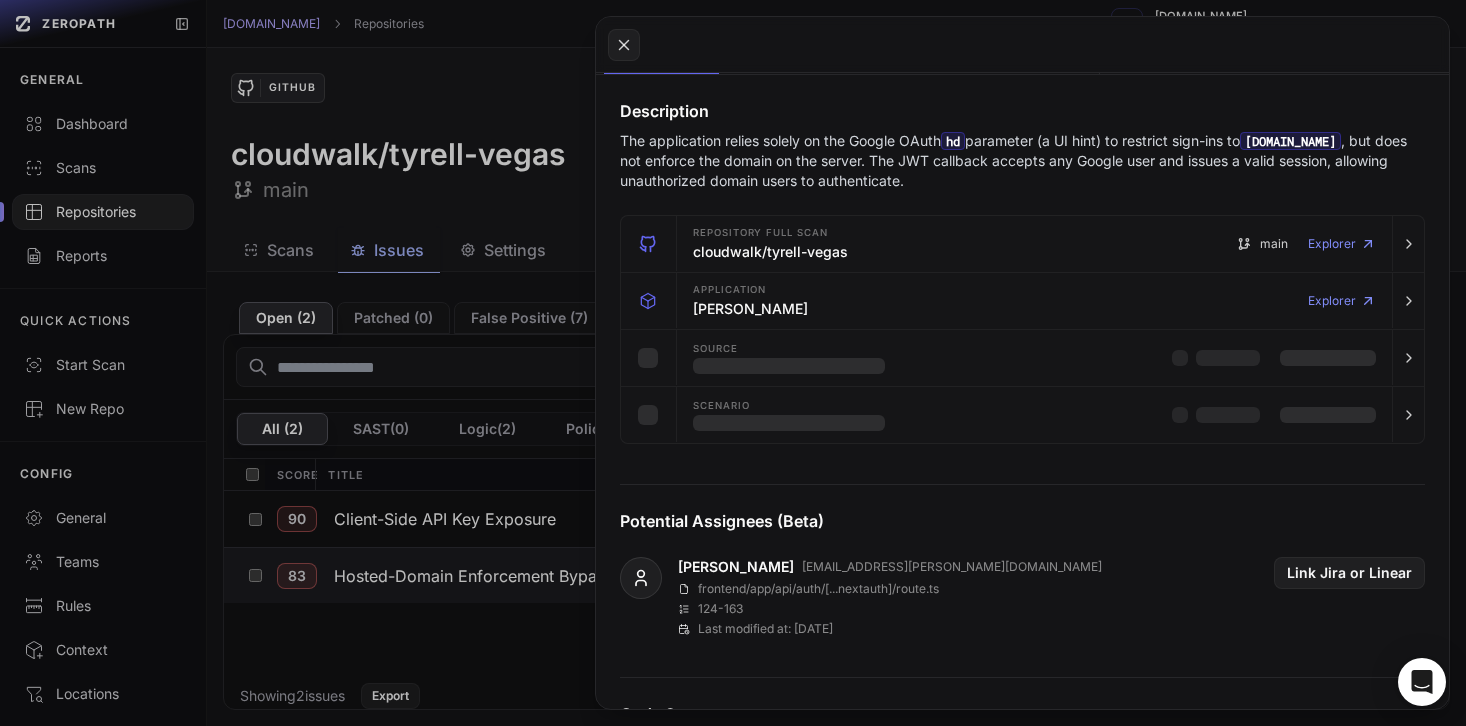 scroll, scrollTop: 0, scrollLeft: 0, axis: both 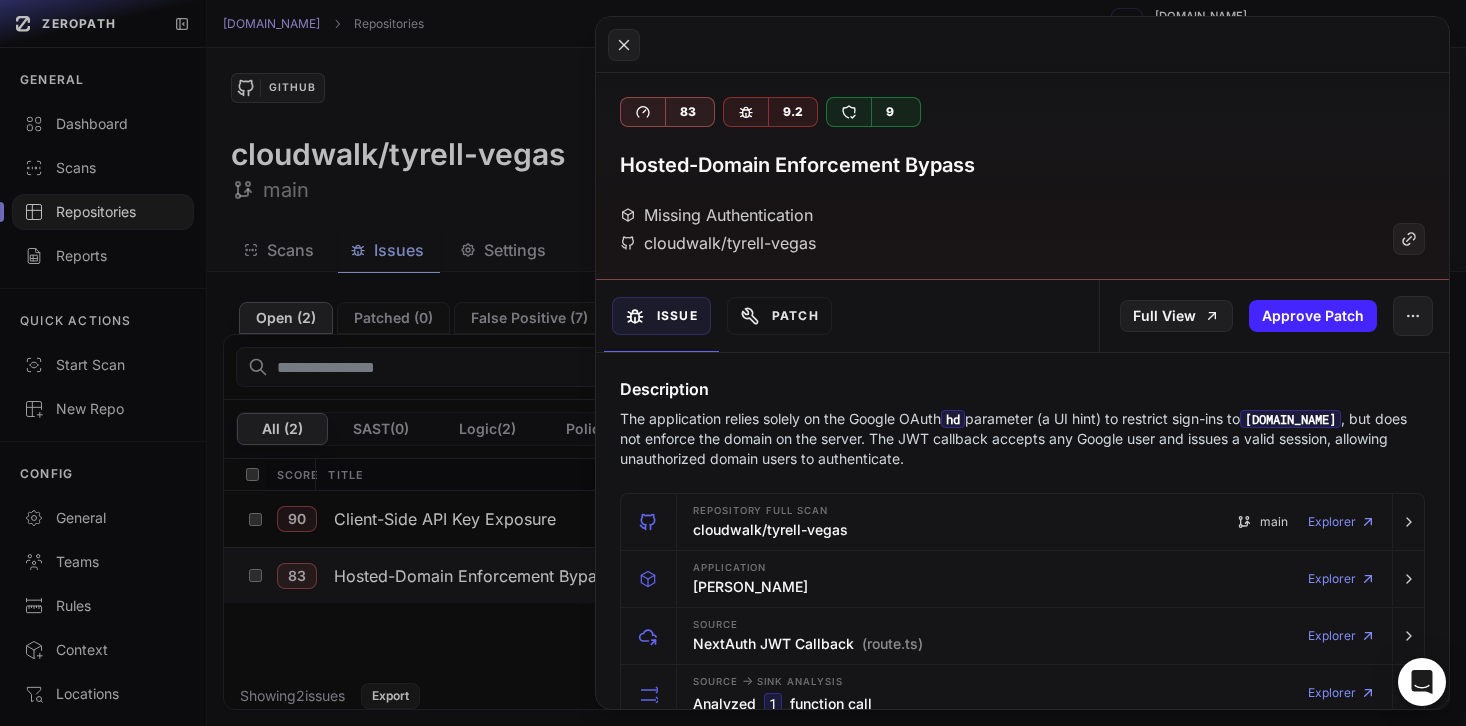 click 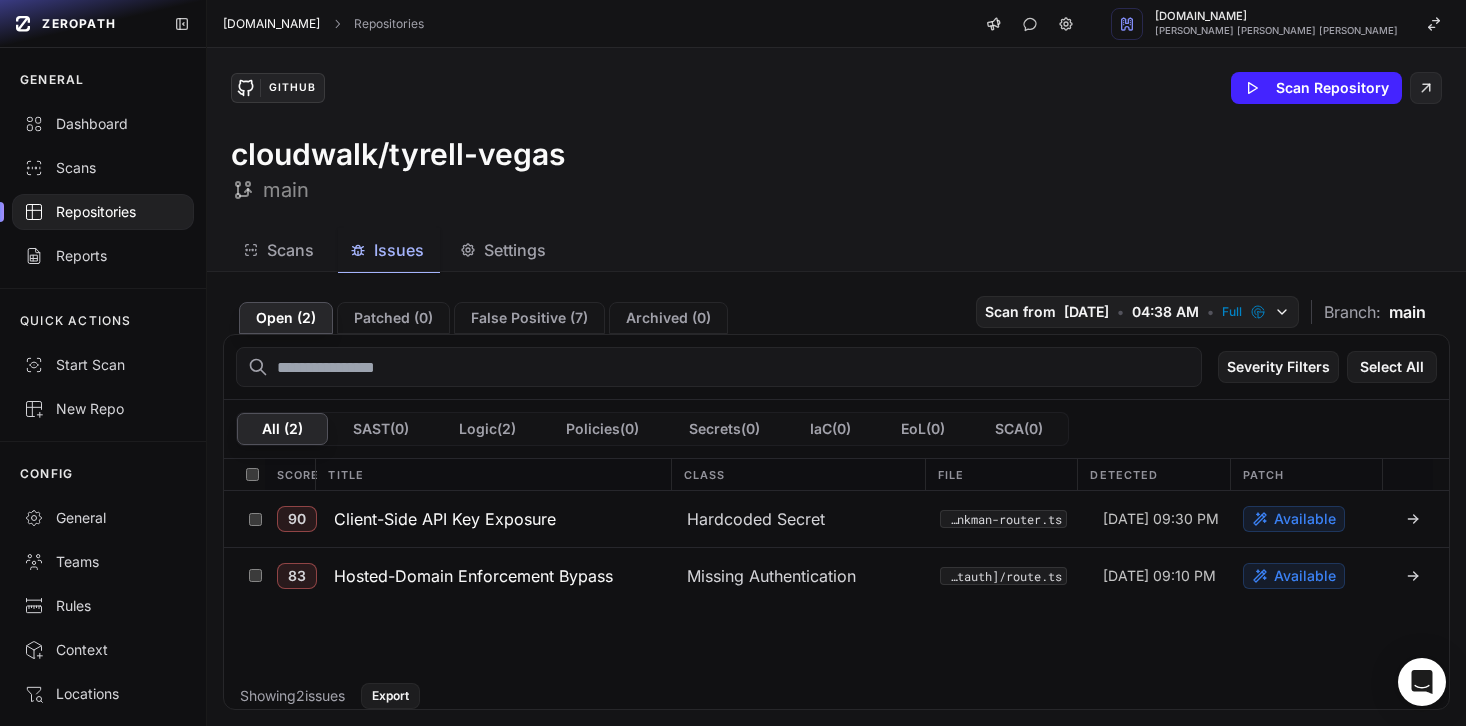 click on "[DOMAIN_NAME]" at bounding box center (271, 24) 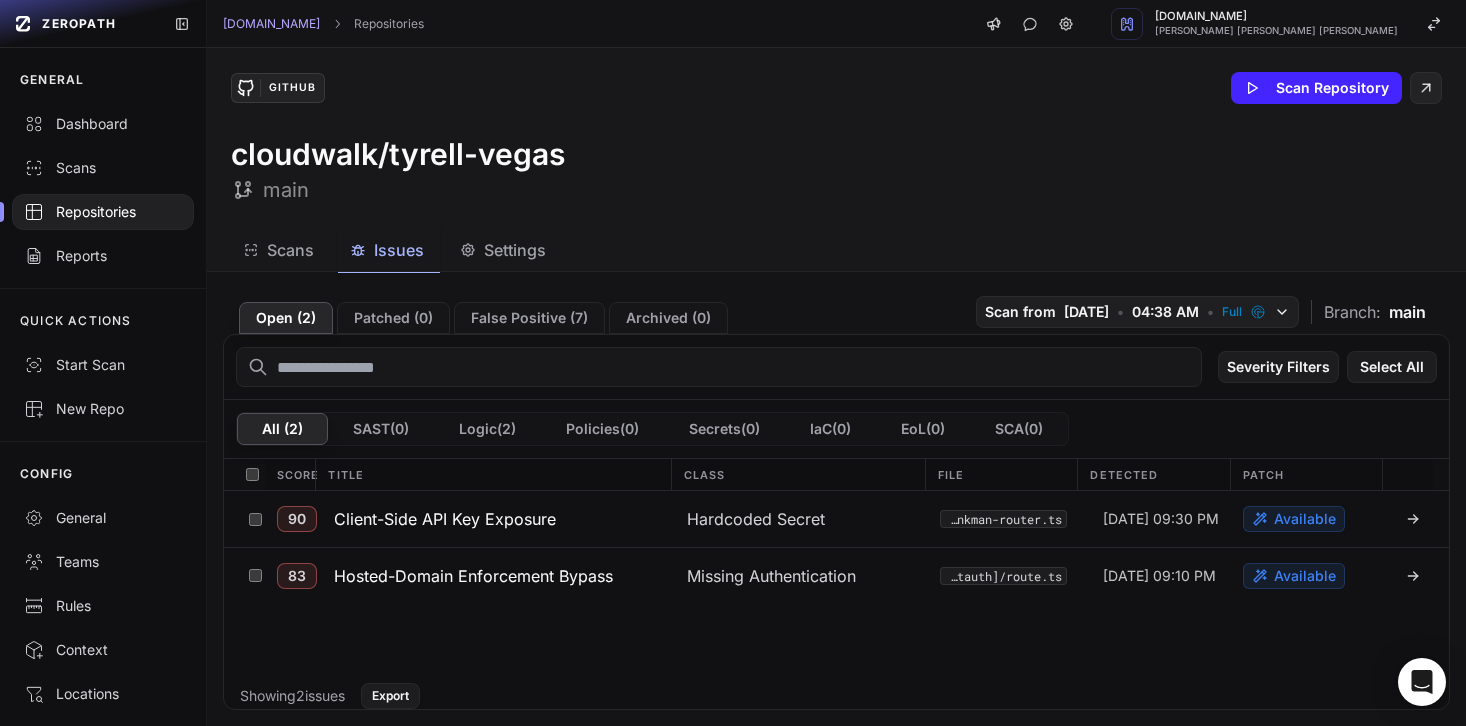 click on "Repositories" at bounding box center [103, 212] 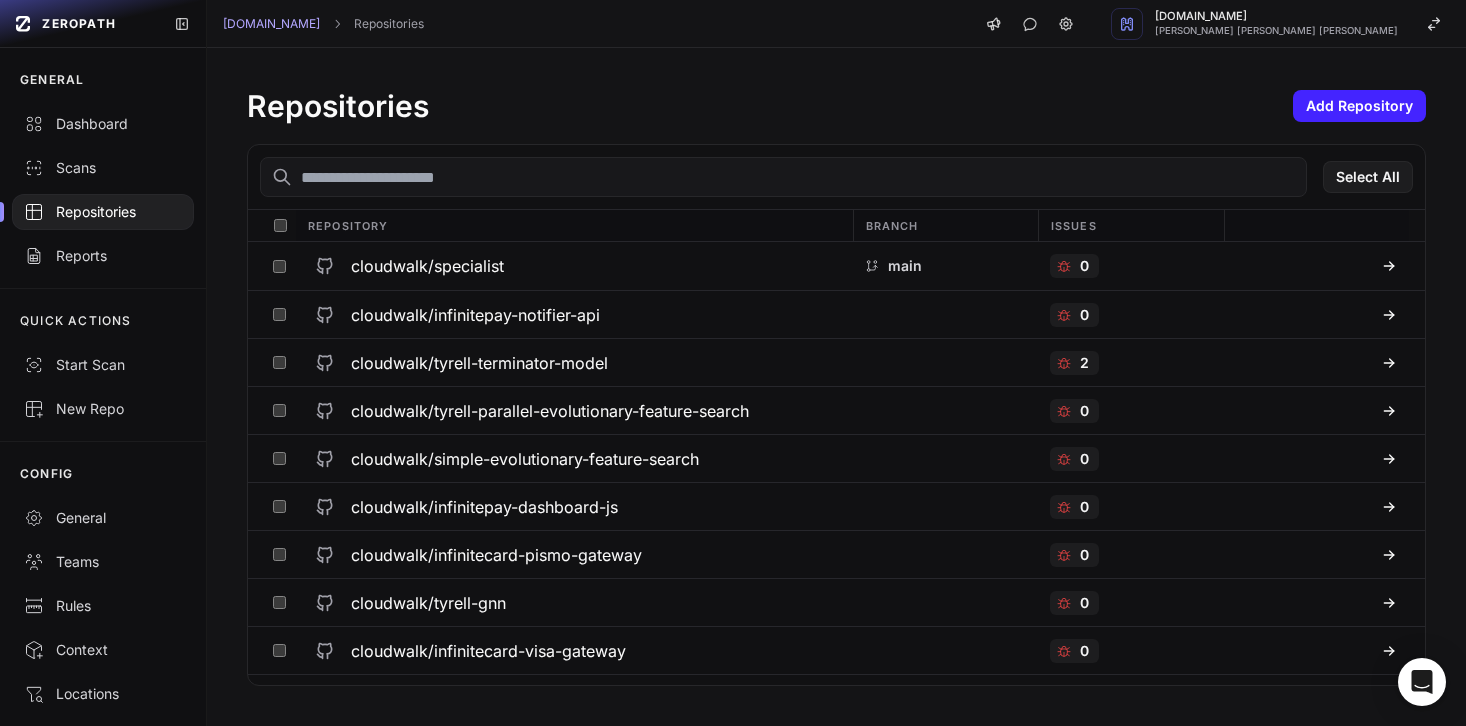click at bounding box center (783, 177) 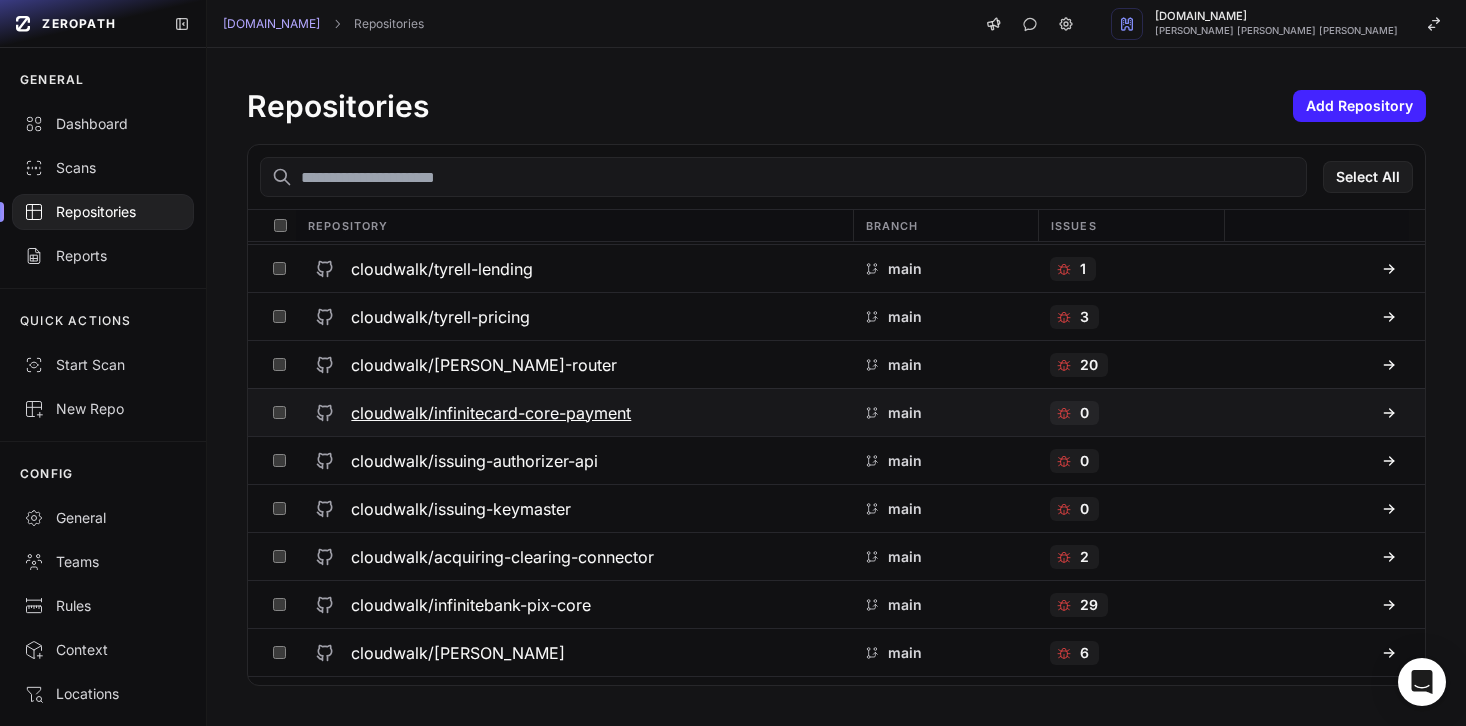 scroll, scrollTop: 5134, scrollLeft: 0, axis: vertical 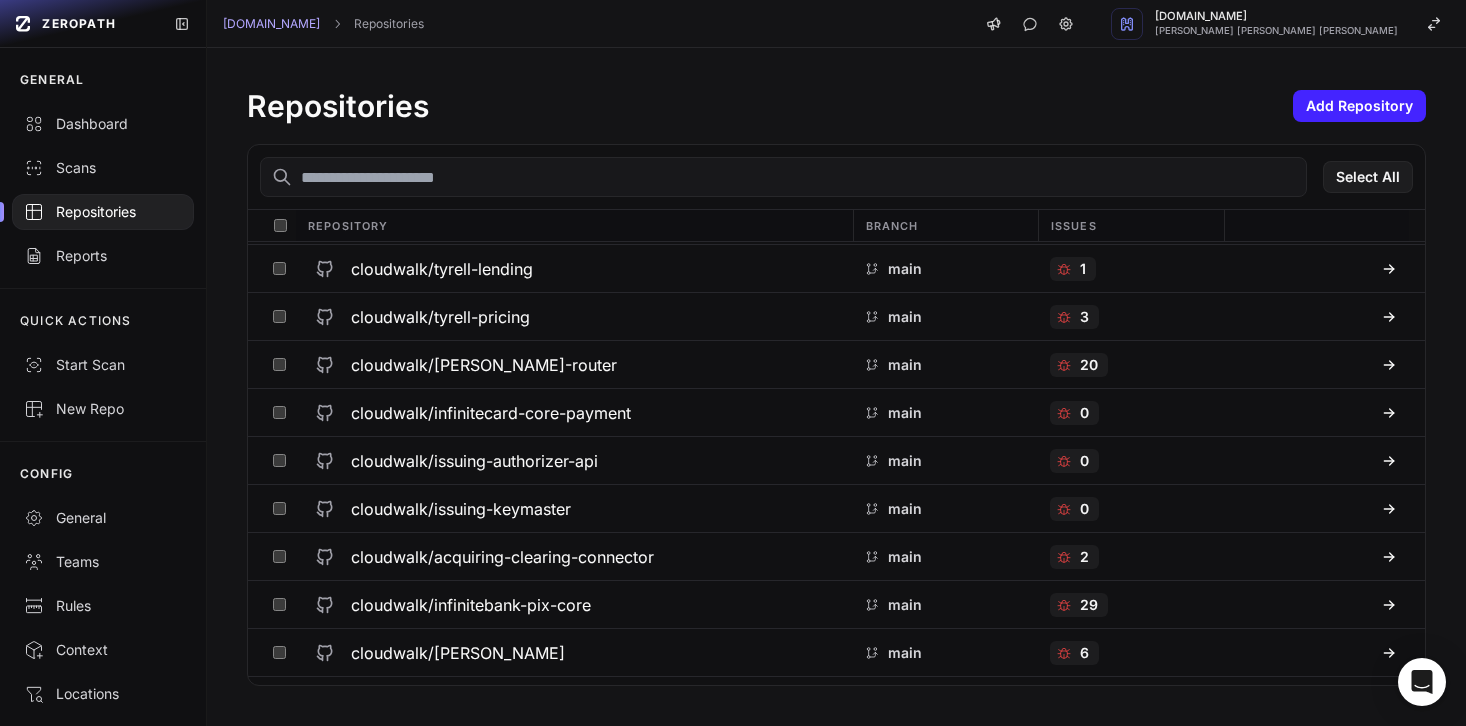 click at bounding box center [783, 177] 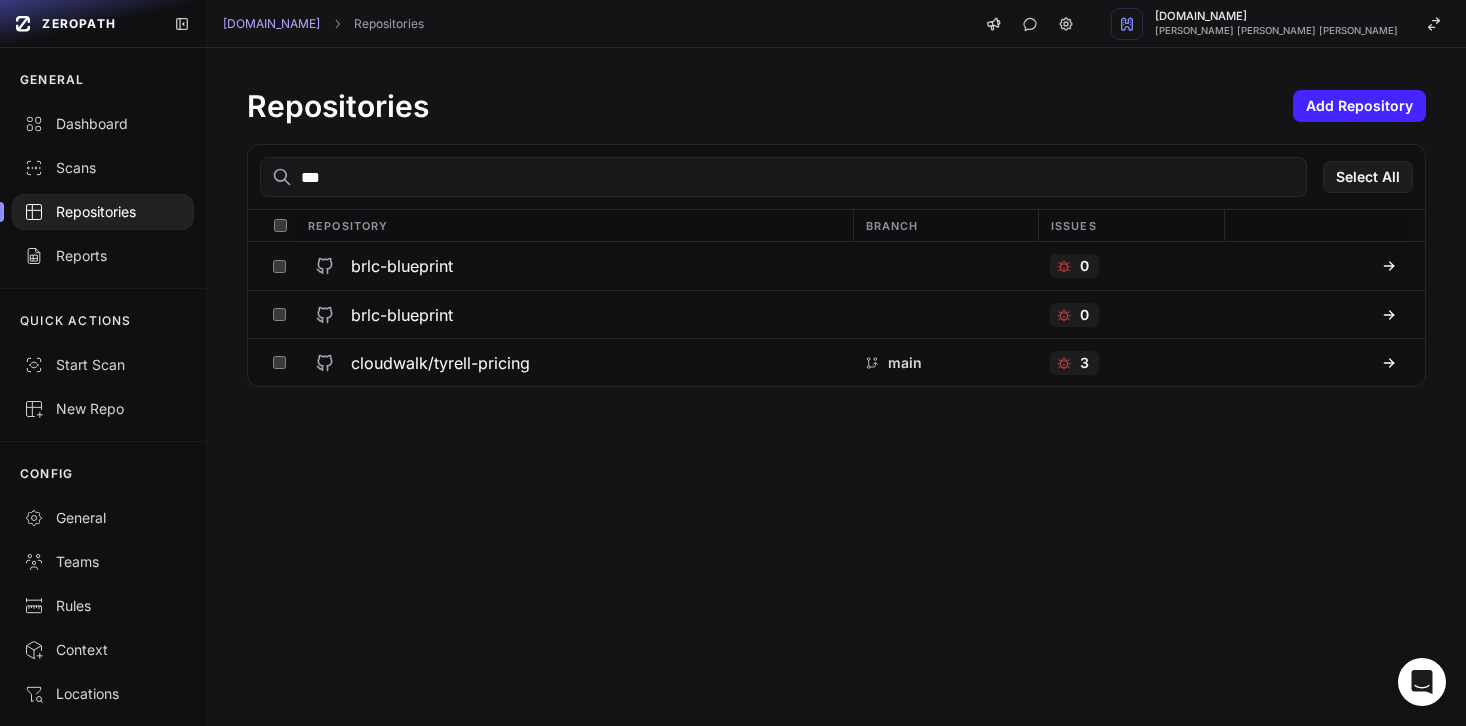 scroll, scrollTop: 0, scrollLeft: 0, axis: both 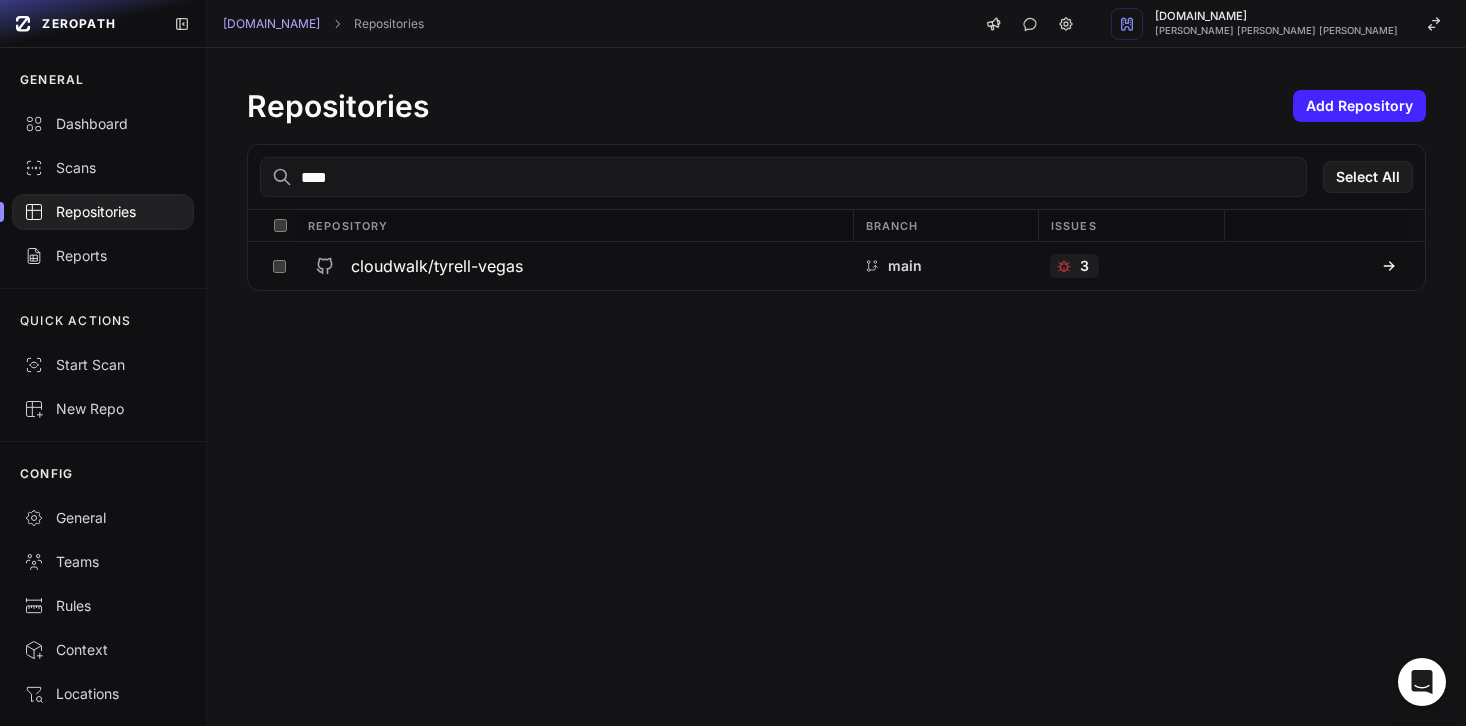 type on "*****" 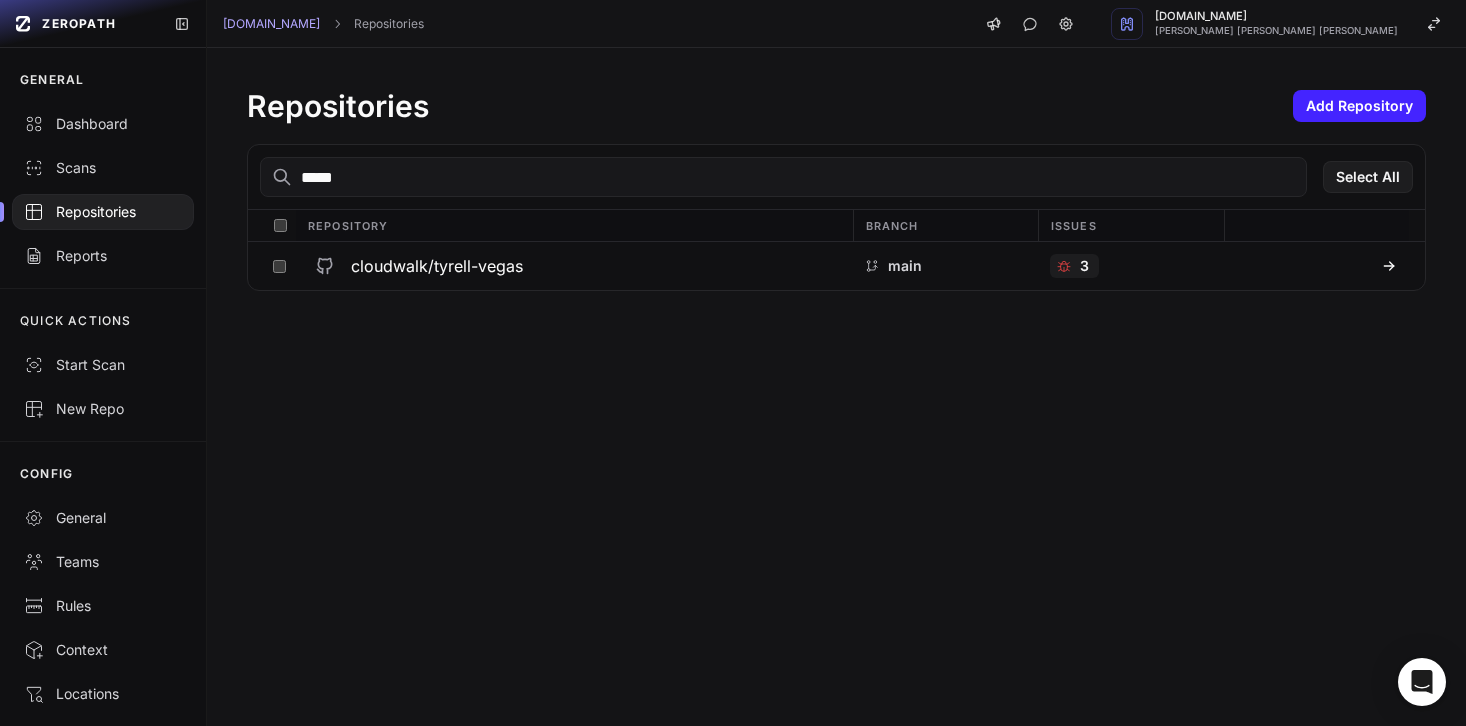 type 